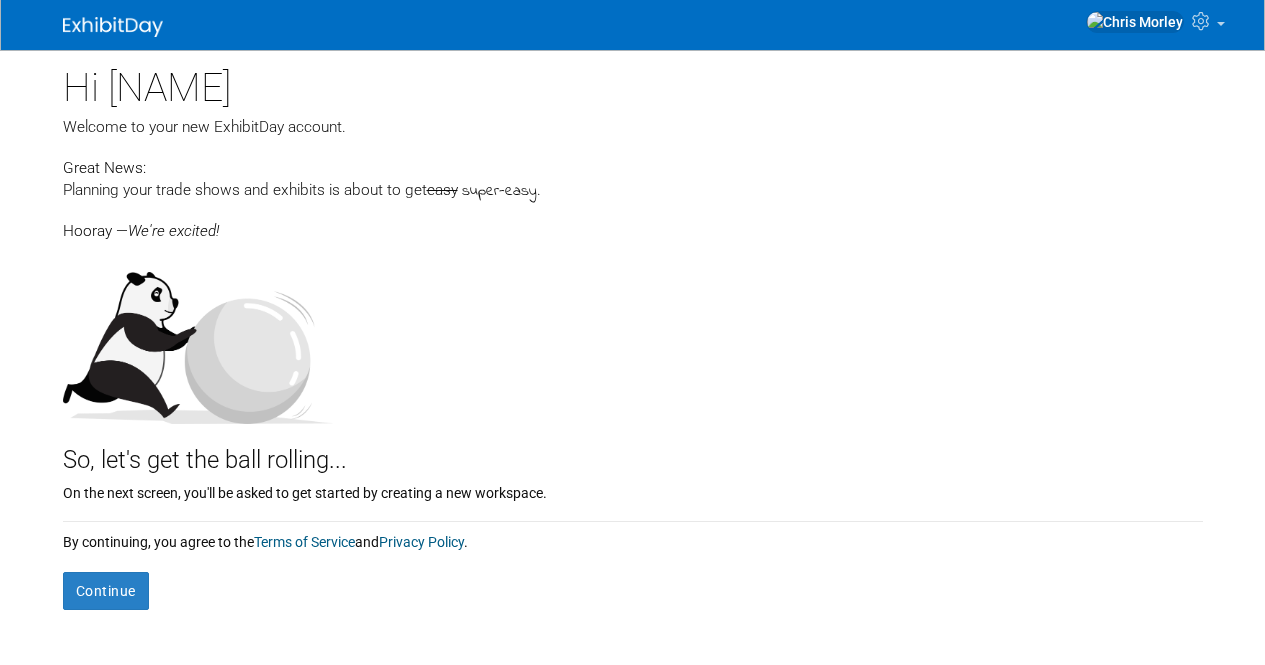 scroll, scrollTop: 0, scrollLeft: 0, axis: both 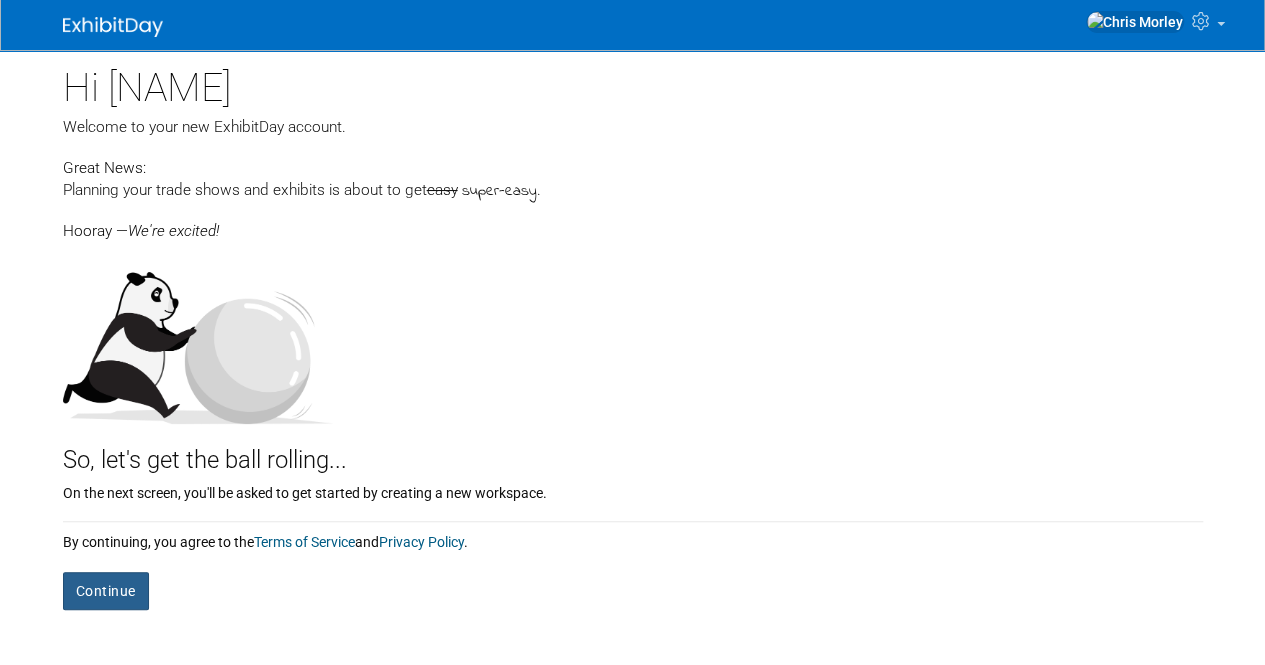 click on "Continue" at bounding box center [106, 591] 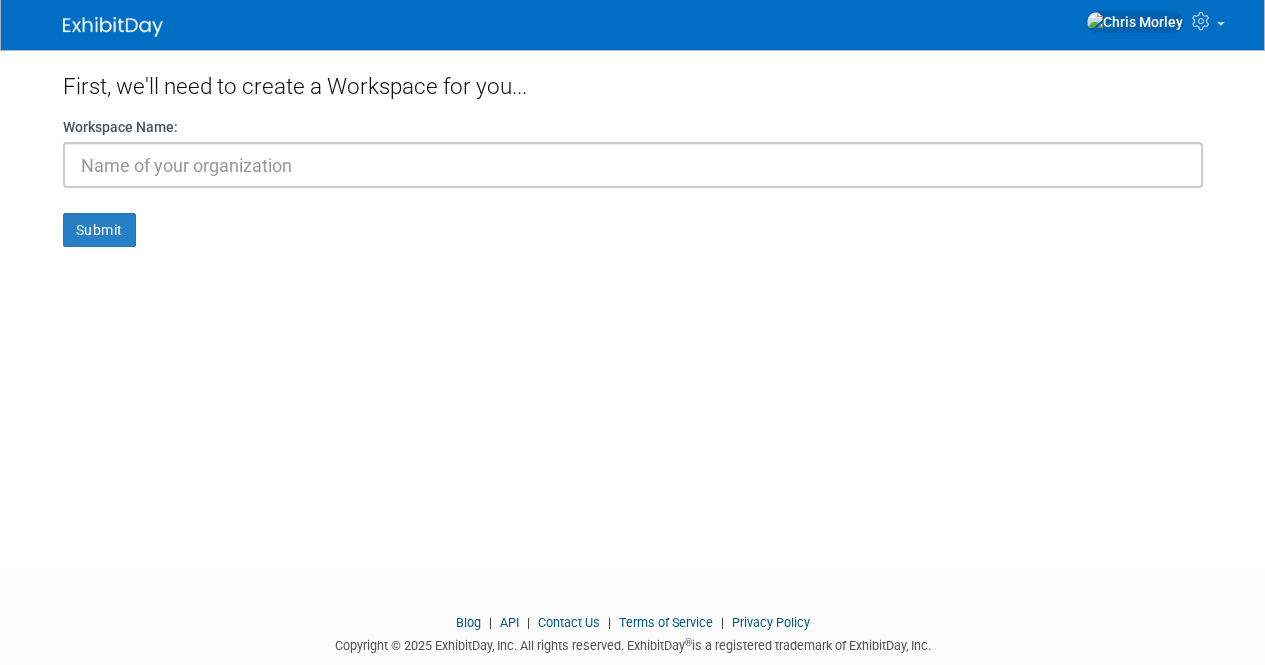 scroll, scrollTop: 0, scrollLeft: 0, axis: both 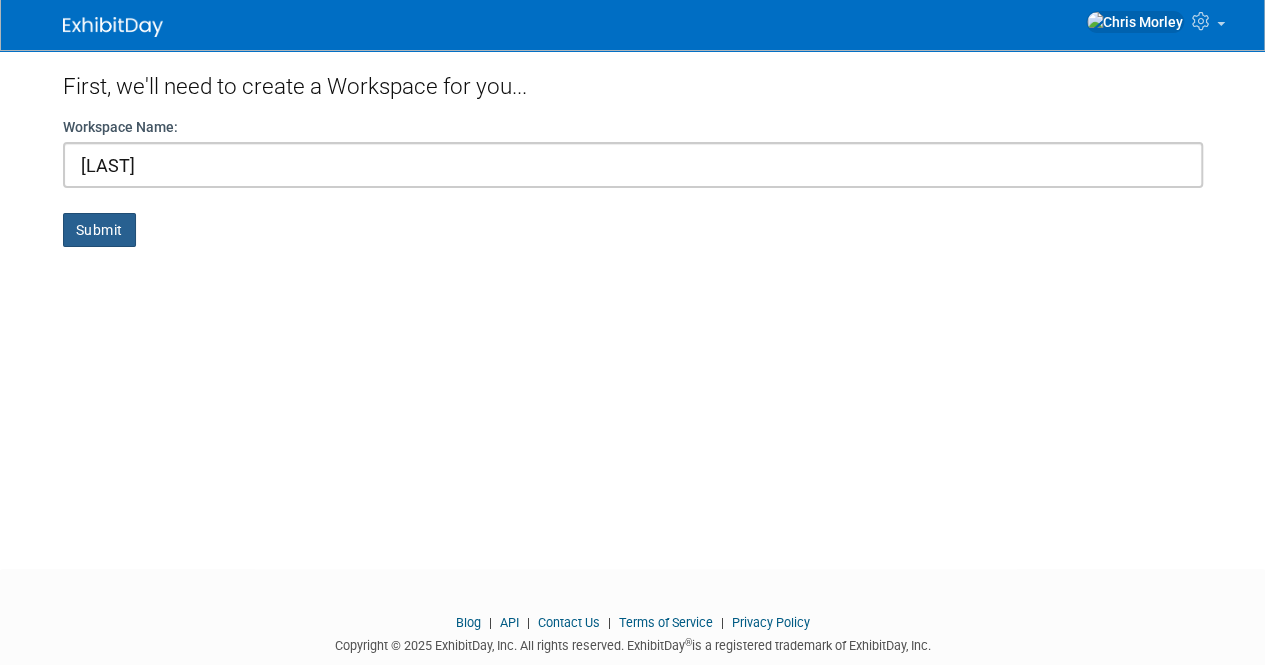 type on "Musashi" 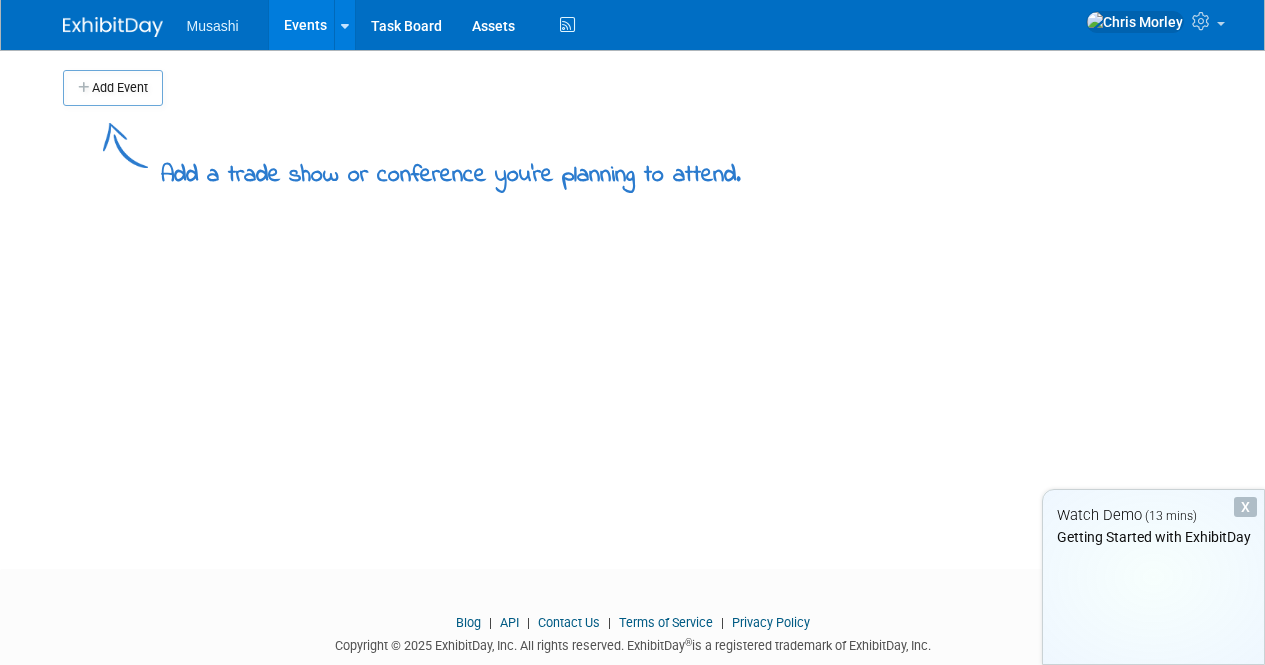 scroll, scrollTop: 0, scrollLeft: 0, axis: both 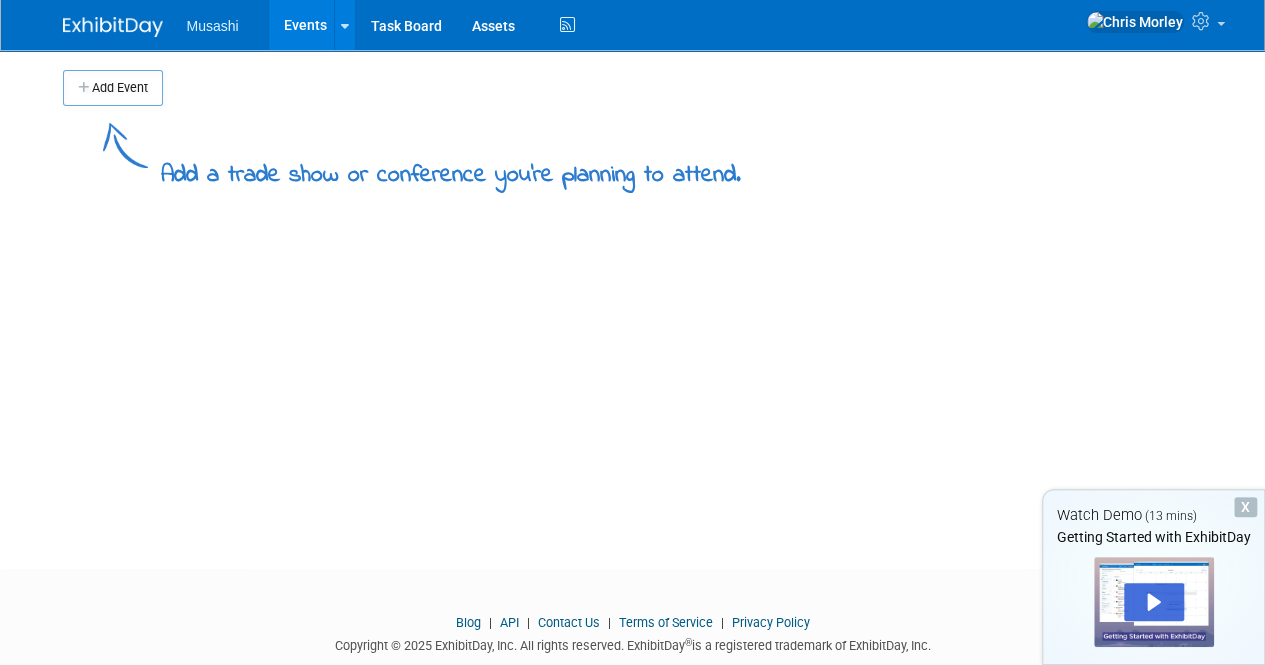 click on "Add Event
Add a trade show or conference you're planning to attend.
New Event
Duplicate Event Warning
There is another event in your workspace with a similar name during the same dates.
Attendance / Format:
<img src="https://www.exhibitday.com/Images/Format-InPerson.png" style="width: 19px; margin-top: 2px; margin-bottom: 2px; margin-left: 2px; filter: grayscale(100%); opacity: 0.75;" />   In-Person
<img src="https://www.exhibitday.com/Images/Format-Virtual.png" style="width: 19px; margin-top: 2px; margin-bottom: 2px; margin-left: 2px; filter: grayscale(100%); opacity: 0.75;" />   Virtual
<img src="https://www.exhibitday.com/Images/Format-Hybrid.png" style="width: 19px; margin-top: 2px; margin-bottom: 2px; margin-left: 2px; filter: grayscale(100%); opacity: 0.75;" />   Hybrid
In-Person        In-Person      Virtual      Hybrid" at bounding box center (633, 291) 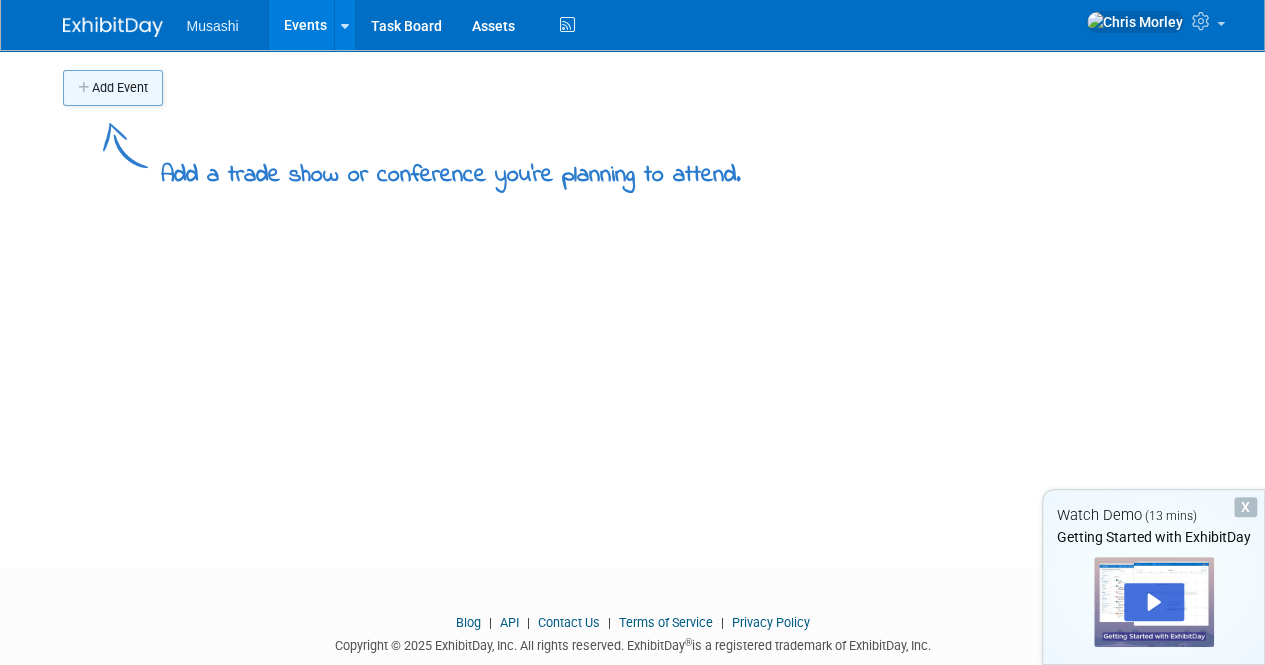 click on "Add Event" at bounding box center [113, 88] 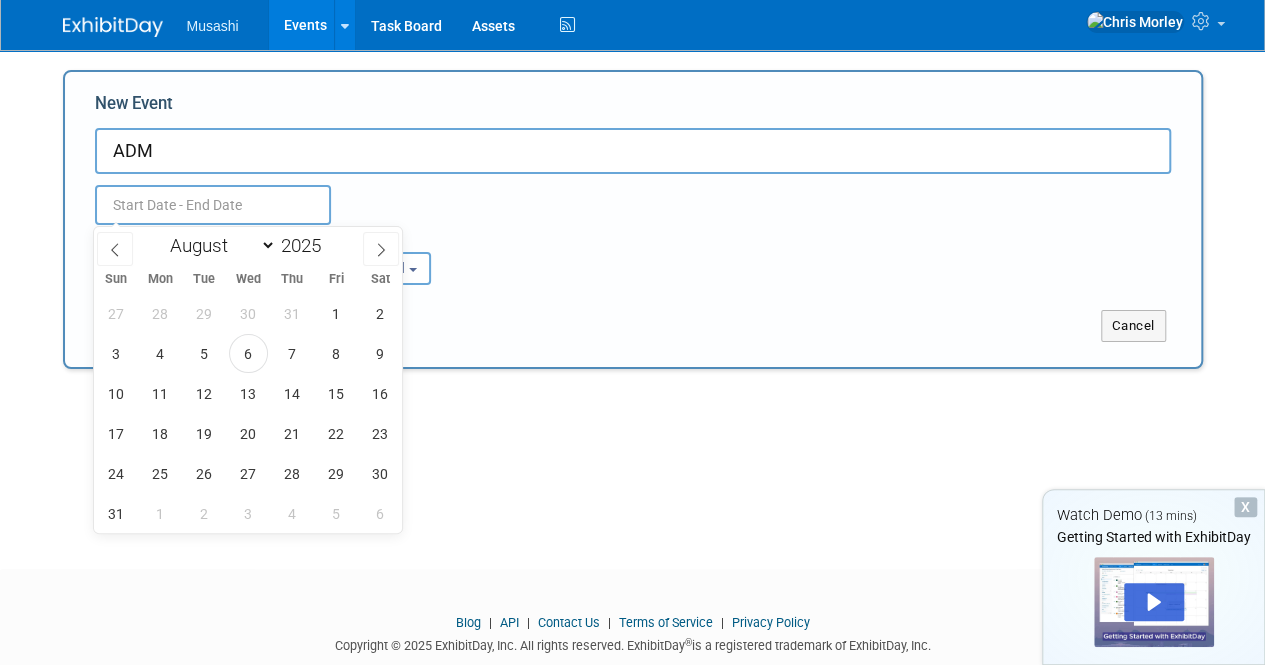 click at bounding box center [213, 205] 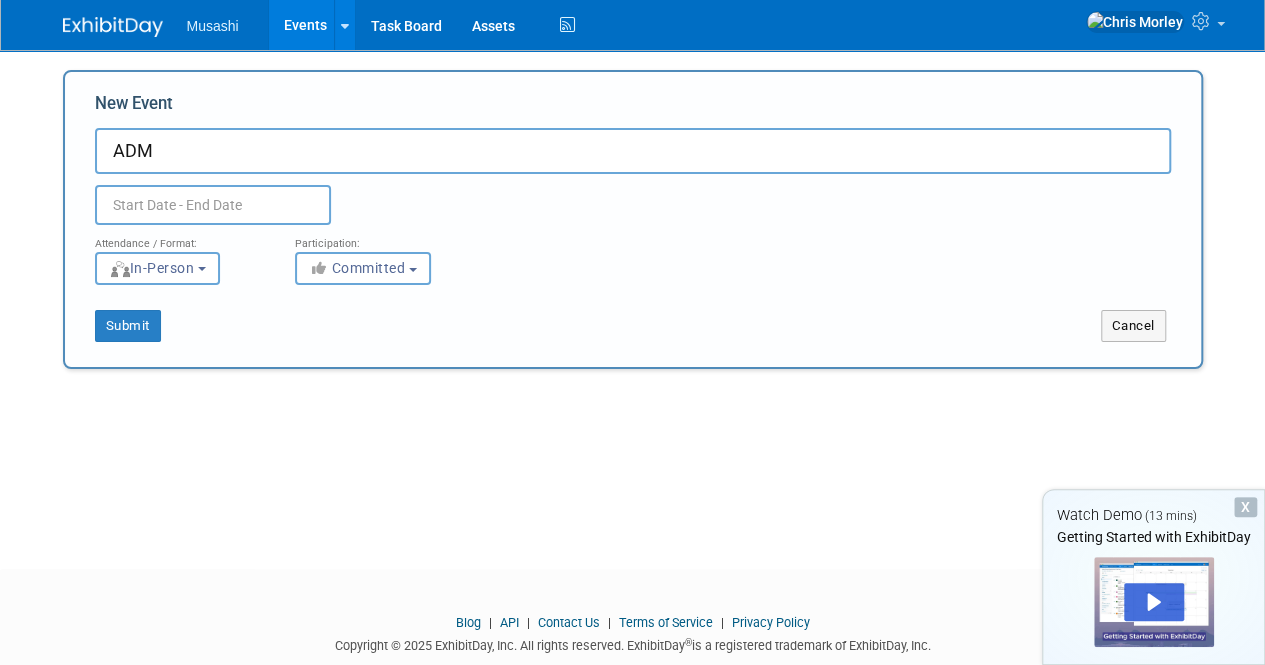 click on "Duplicate Event Warning" at bounding box center [633, 199] 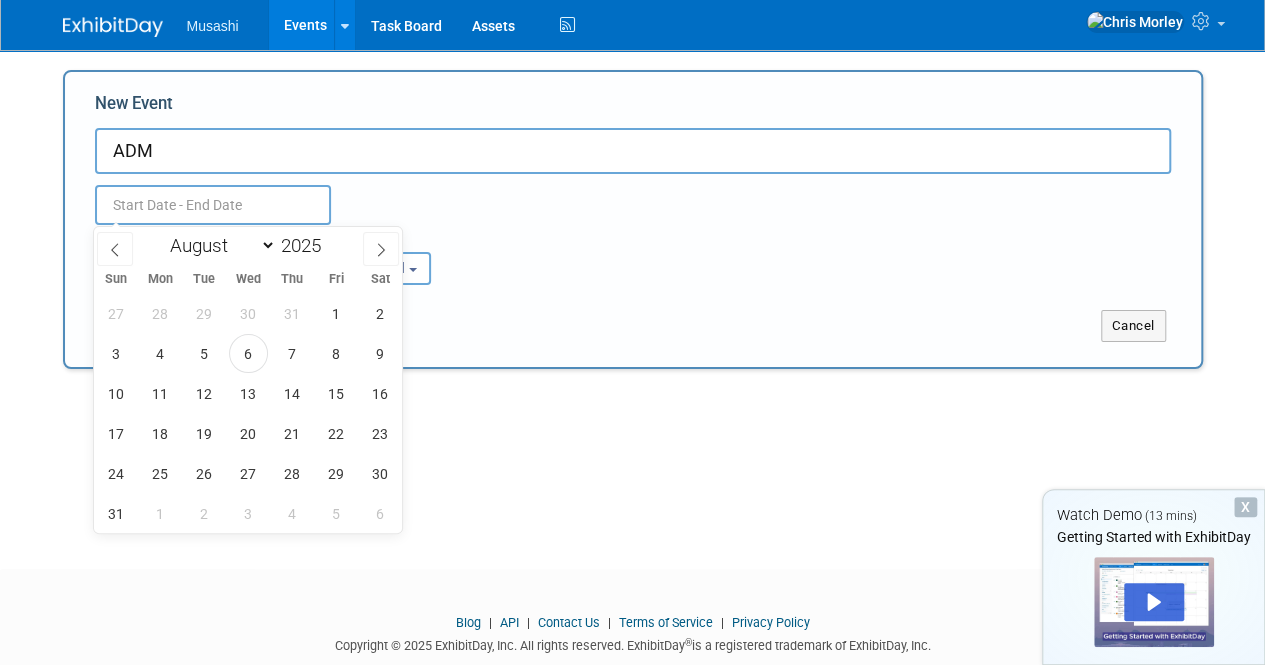 click at bounding box center [213, 205] 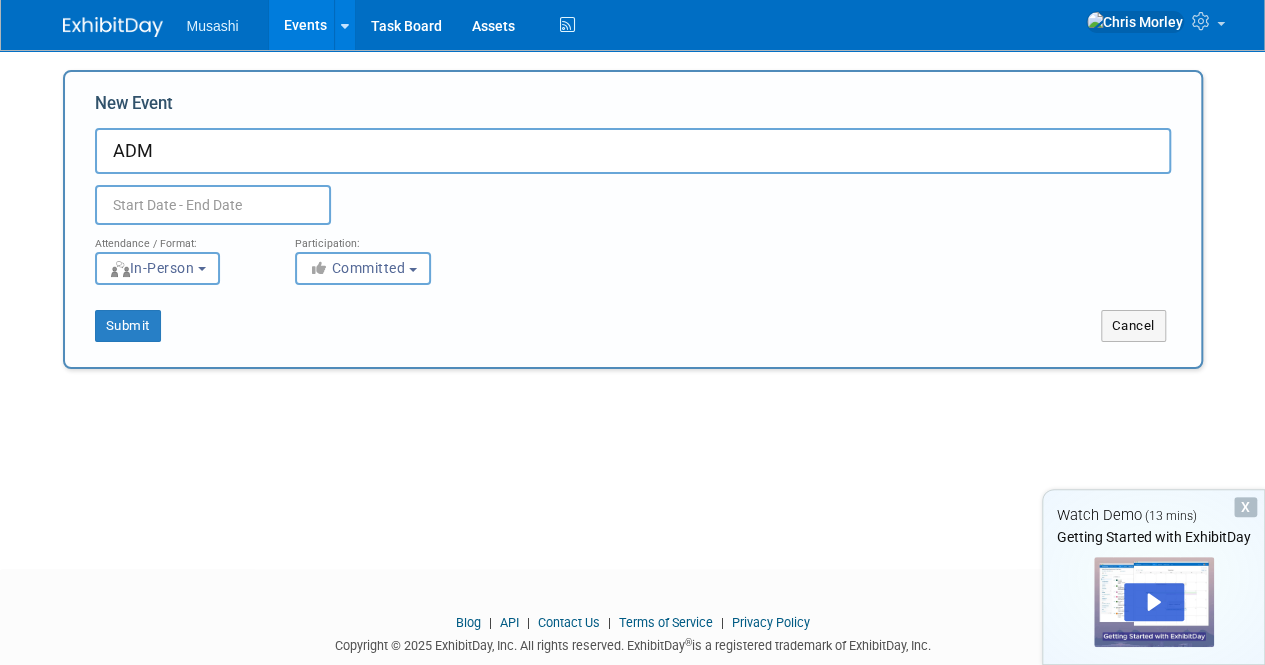 click on "ADM" at bounding box center [633, 151] 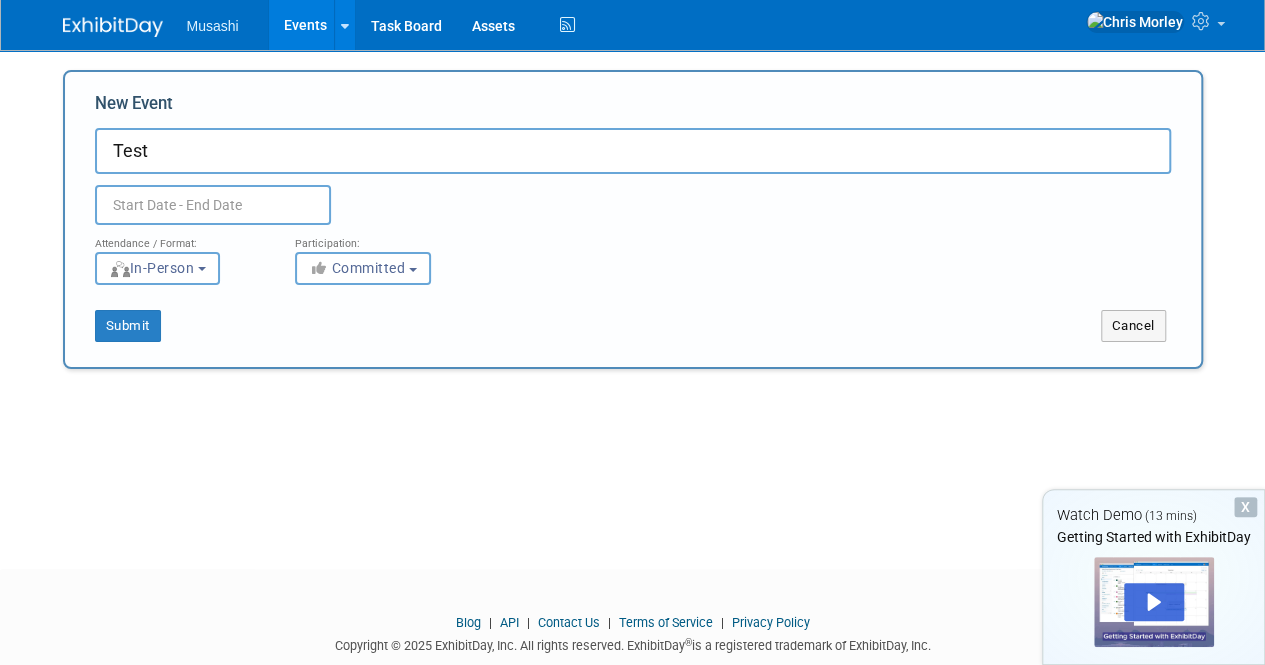 type on "Test" 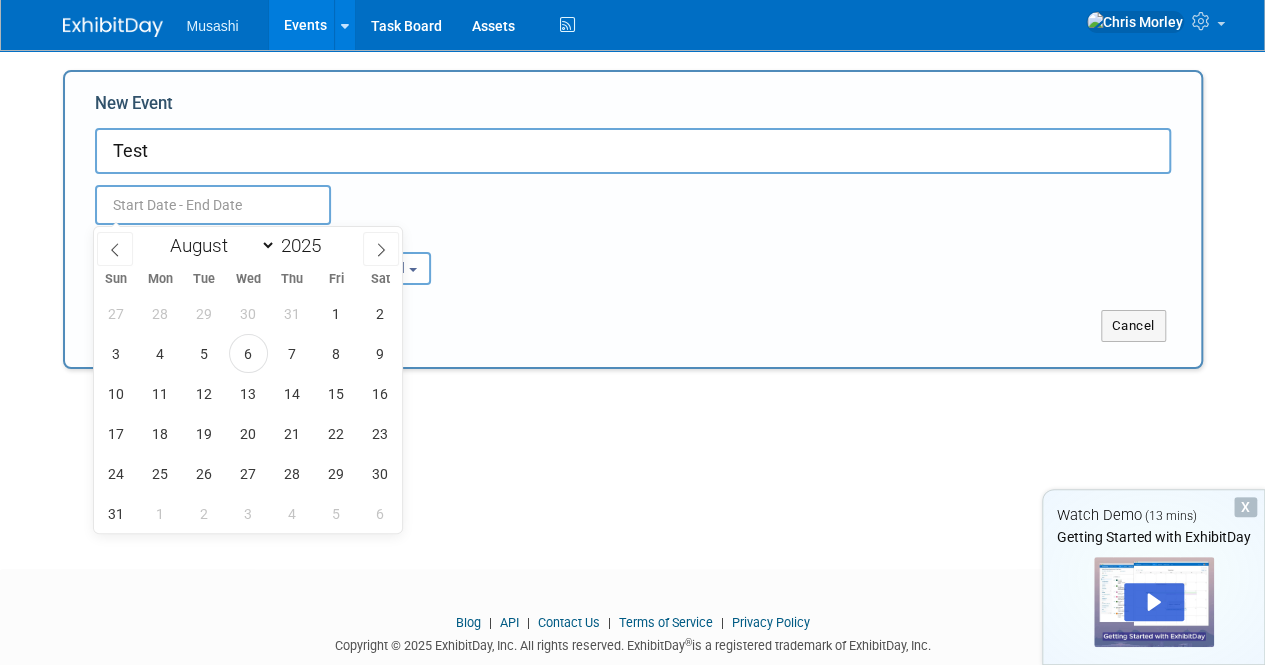click at bounding box center [213, 205] 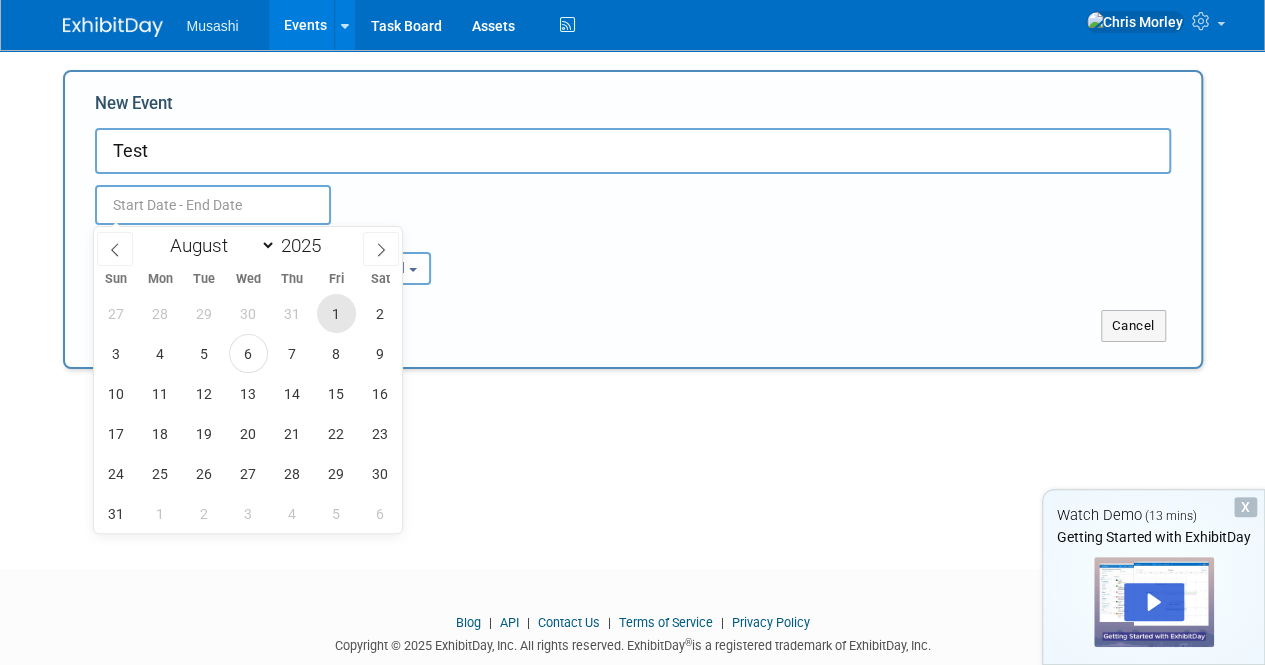 click on "1" at bounding box center [336, 313] 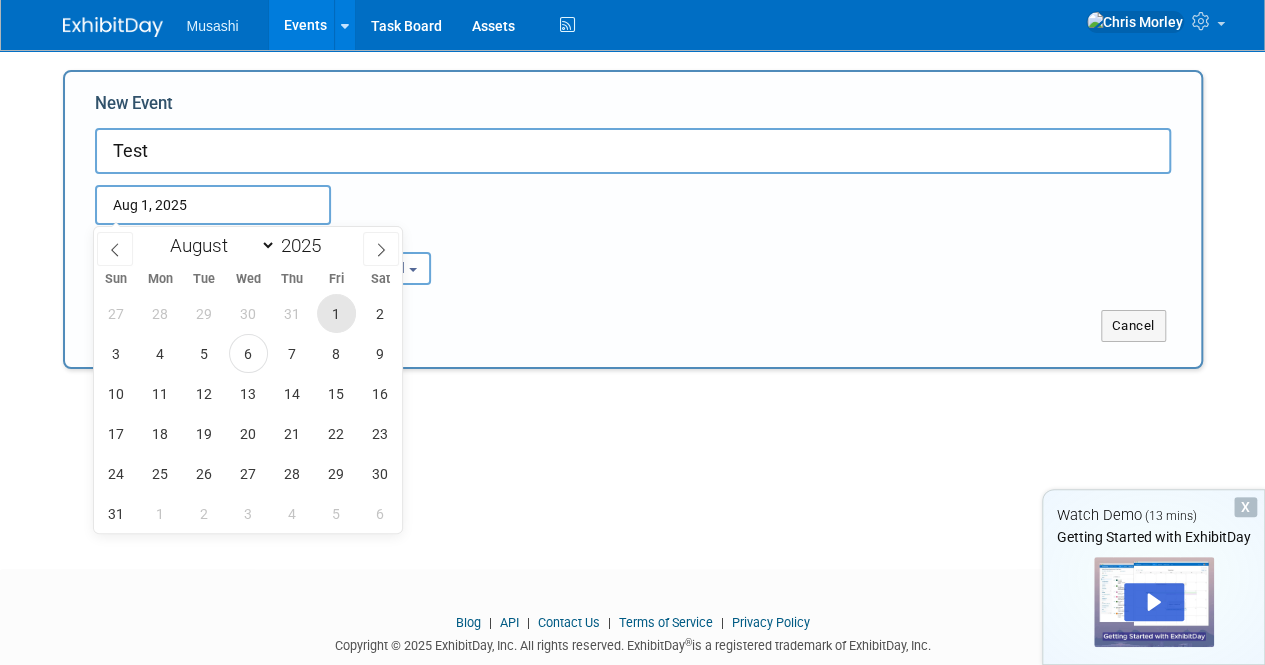type on "Aug 1, 2025 to Aug 1, 2025" 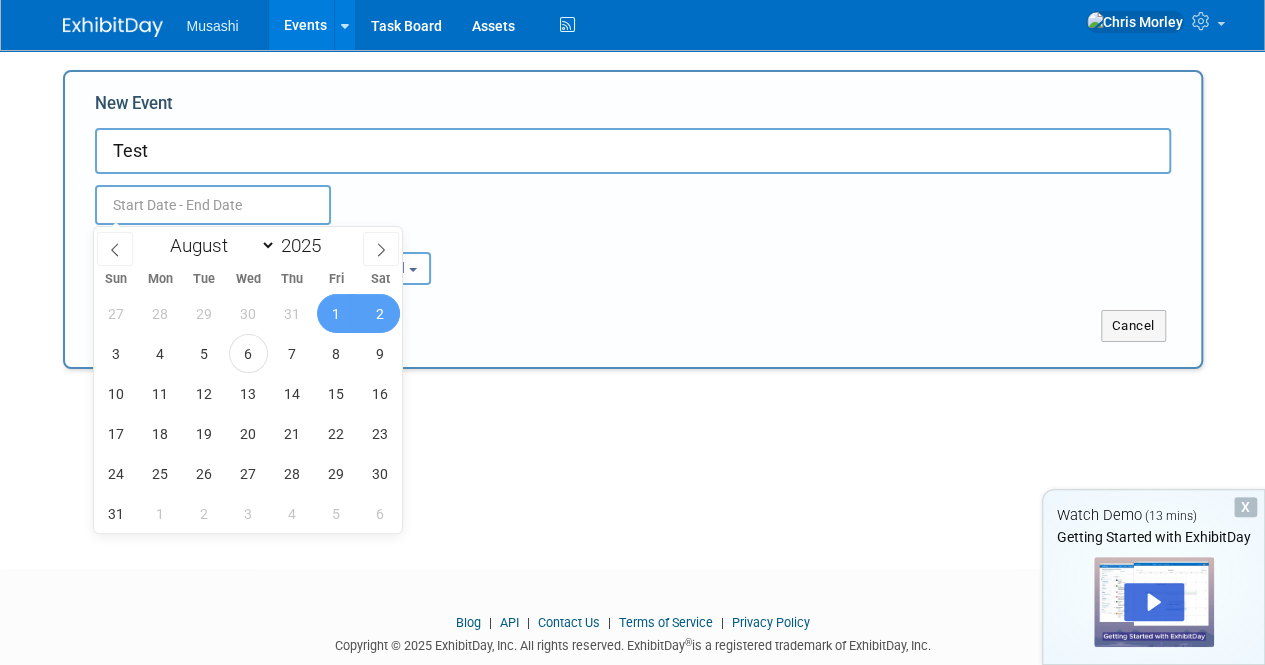type on "Aug 1, 2025 to Aug 1, 2025" 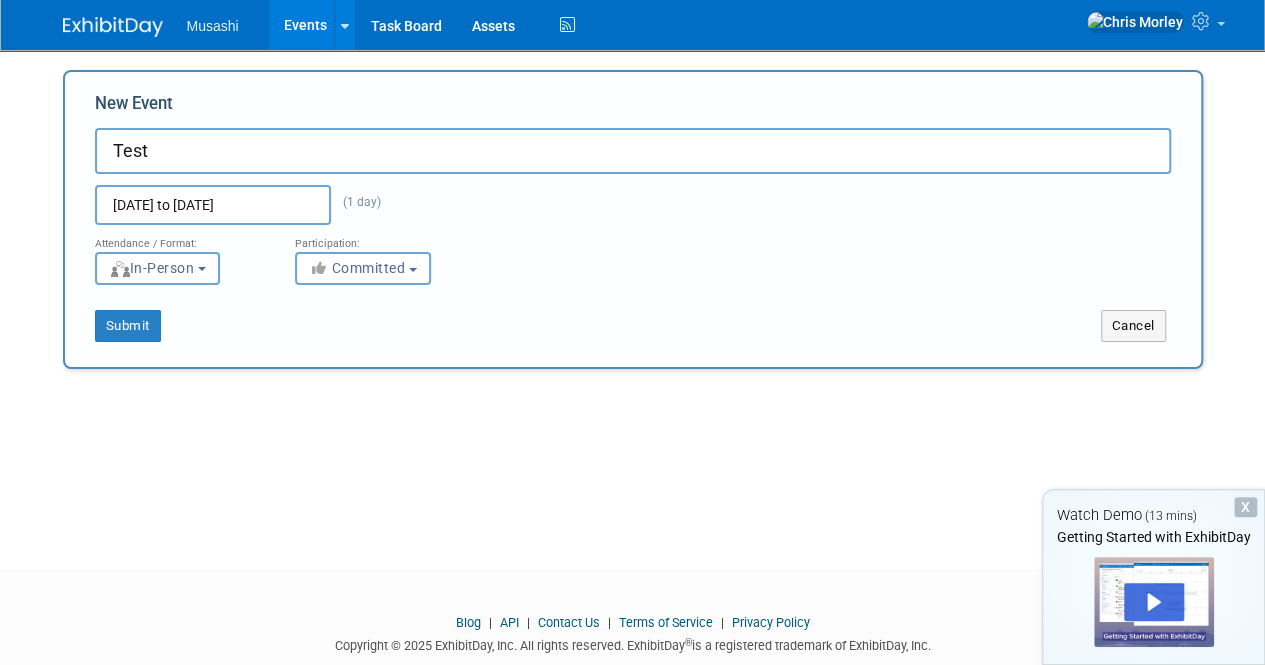 click on "Submit" at bounding box center [301, 326] 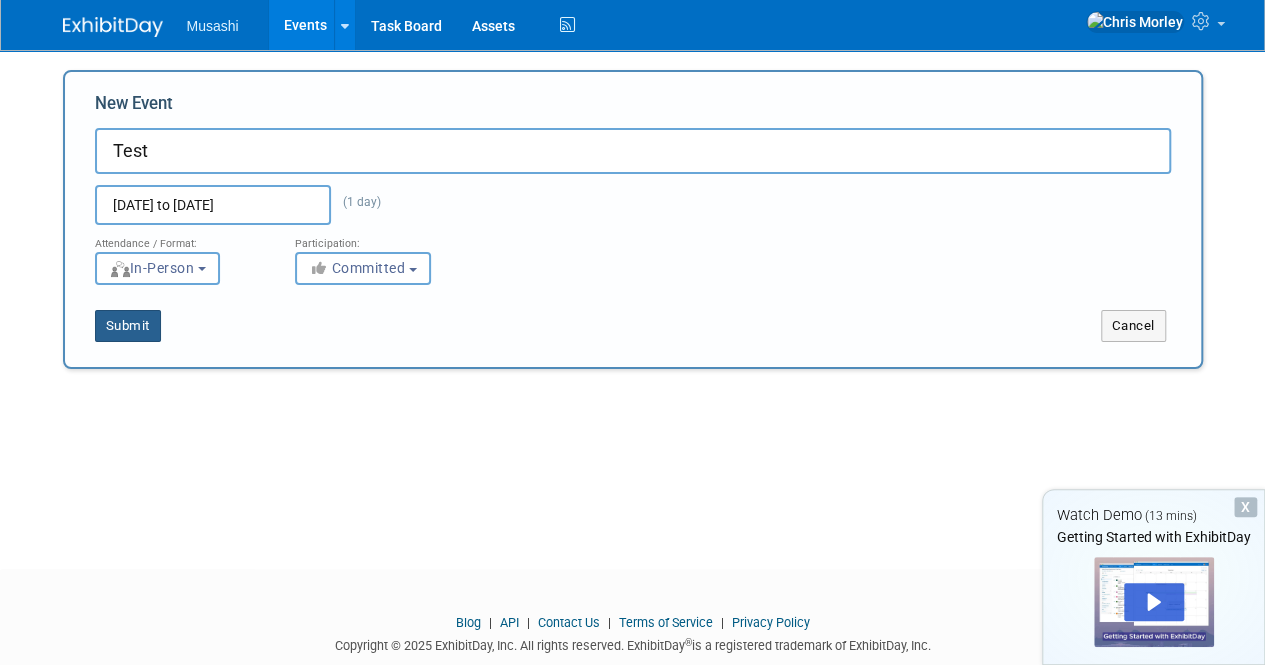 click on "Submit" at bounding box center (128, 326) 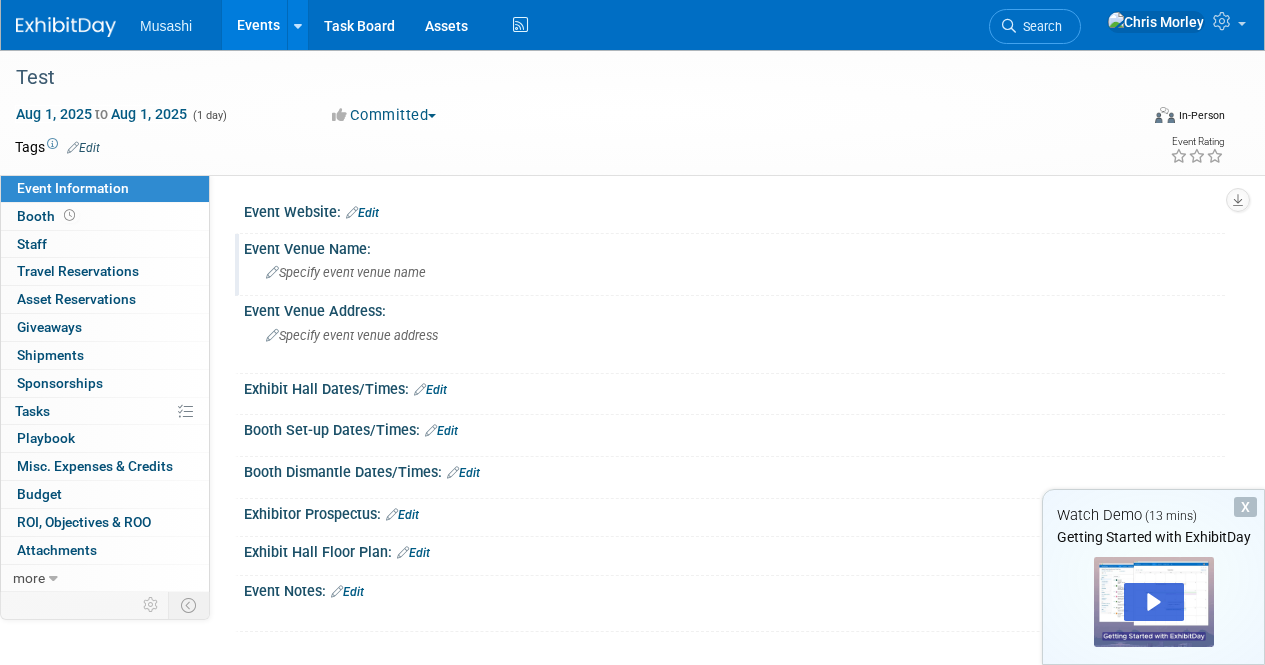 scroll, scrollTop: 0, scrollLeft: 0, axis: both 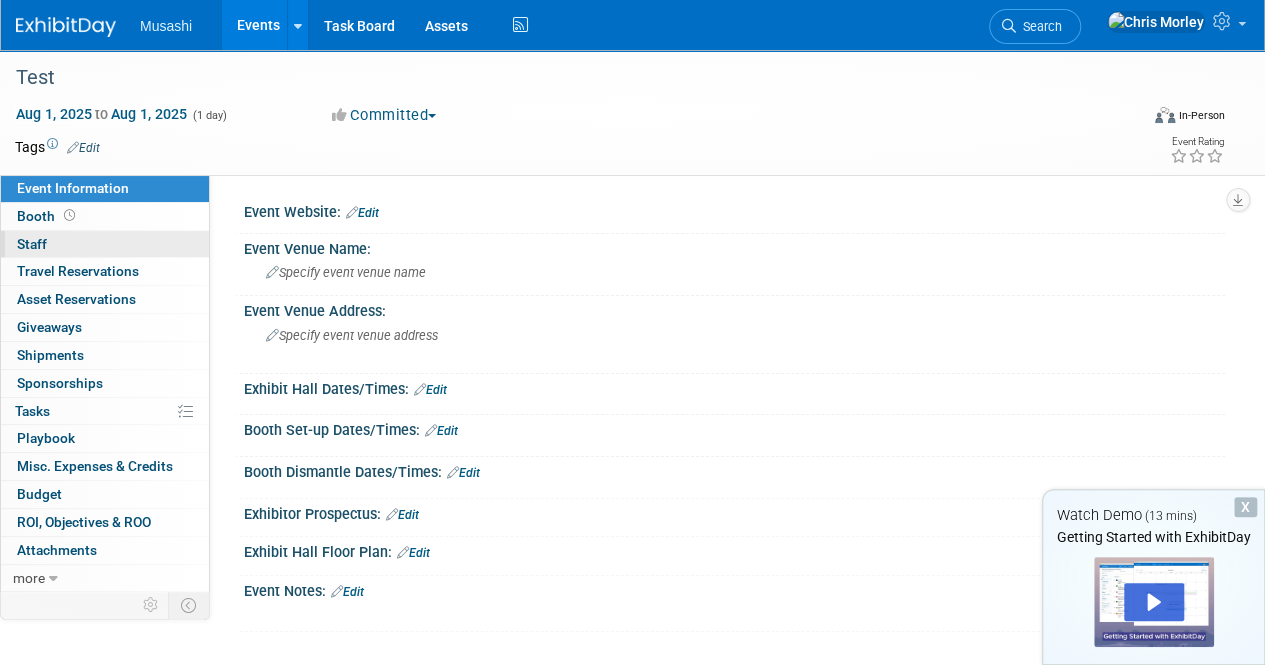 click on "Staff 0" at bounding box center [32, 244] 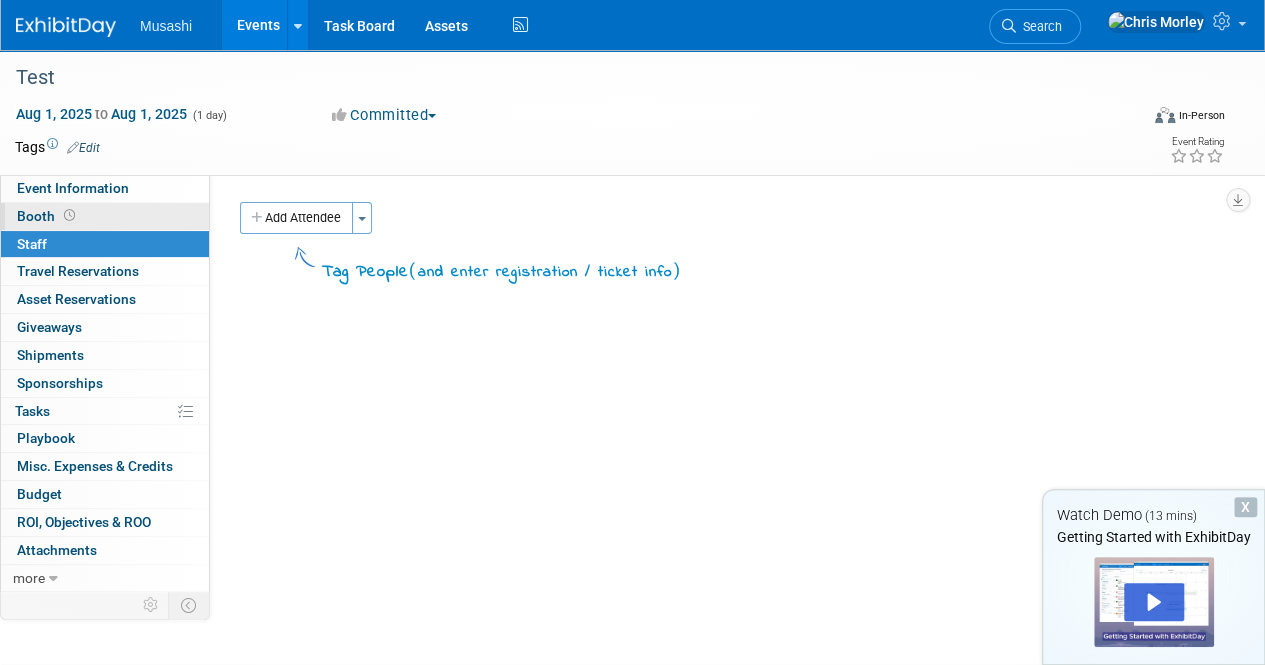click on "Booth" at bounding box center (48, 216) 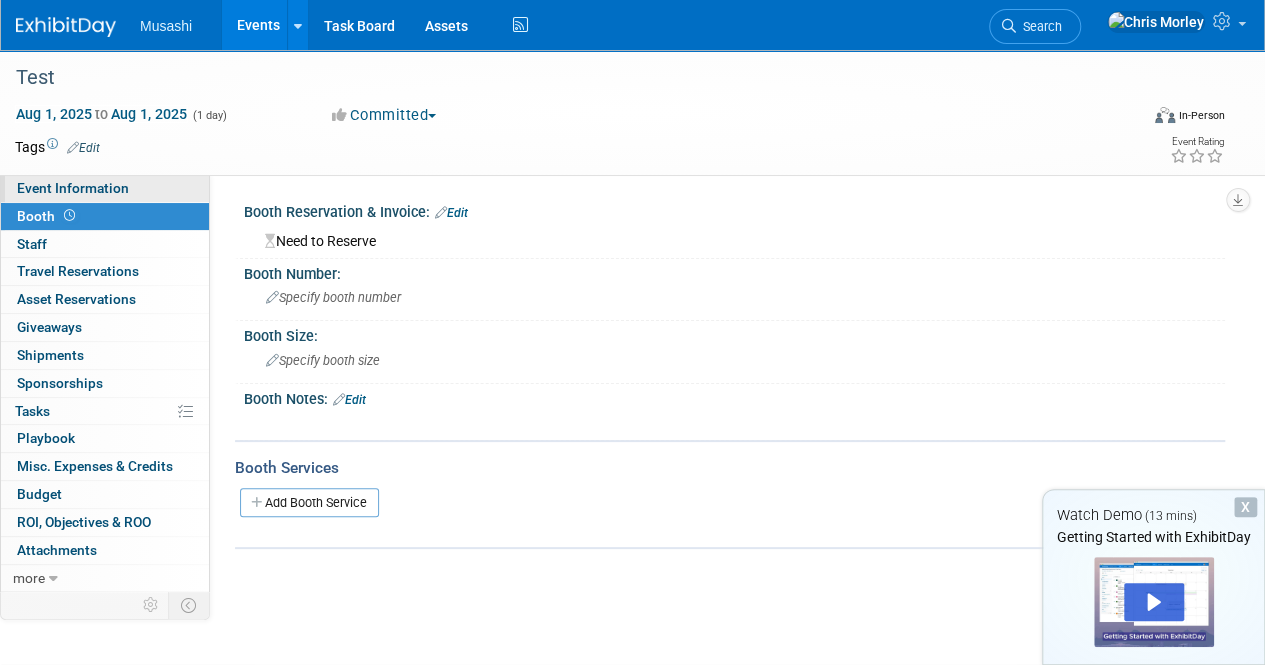 click on "Event Information" at bounding box center [73, 188] 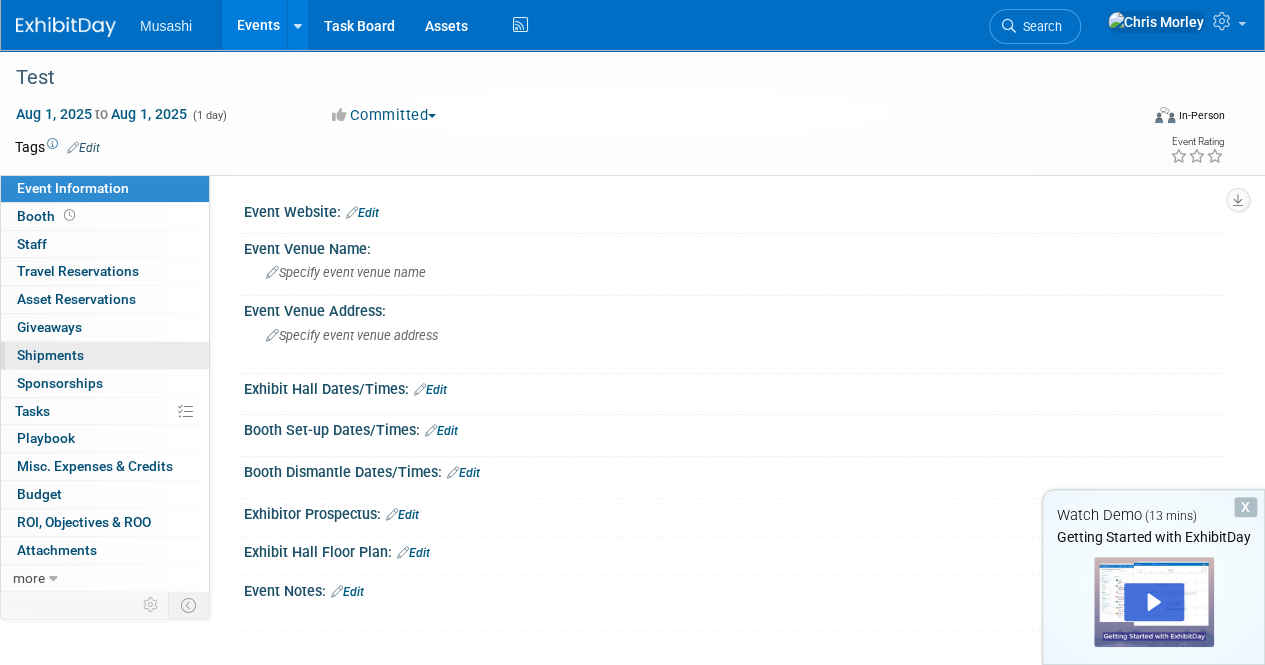 click on "0
Shipments 0" at bounding box center [105, 355] 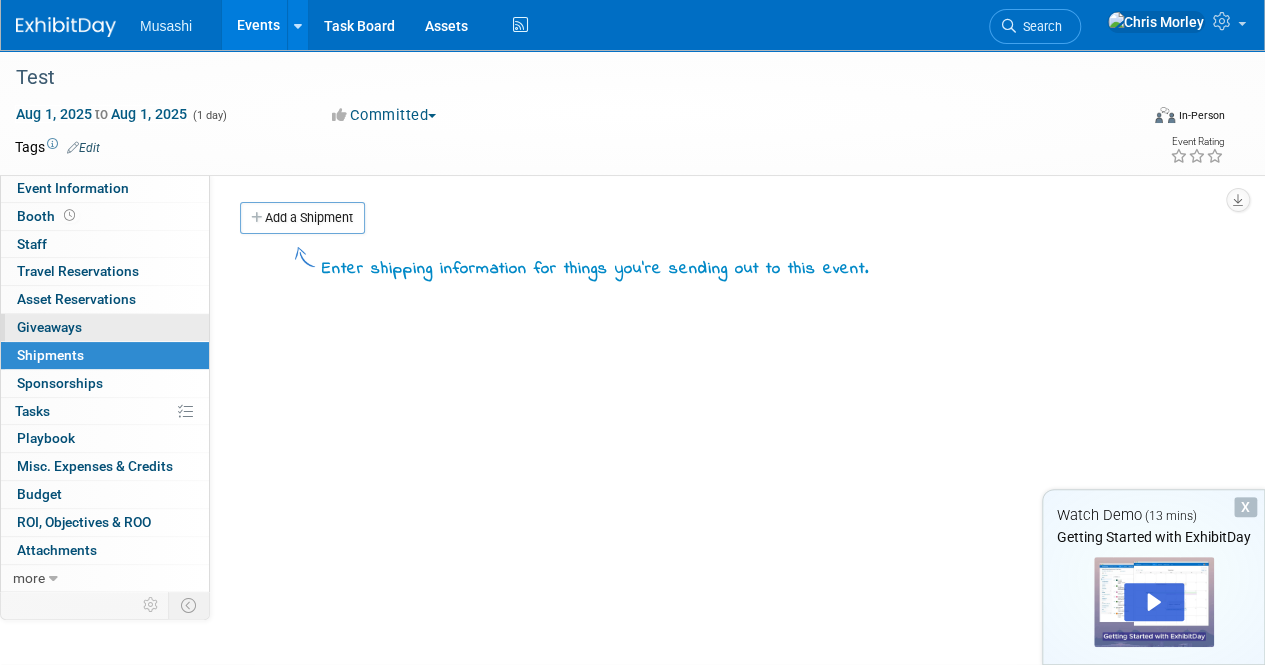 click on "0
Giveaways 0" at bounding box center [105, 327] 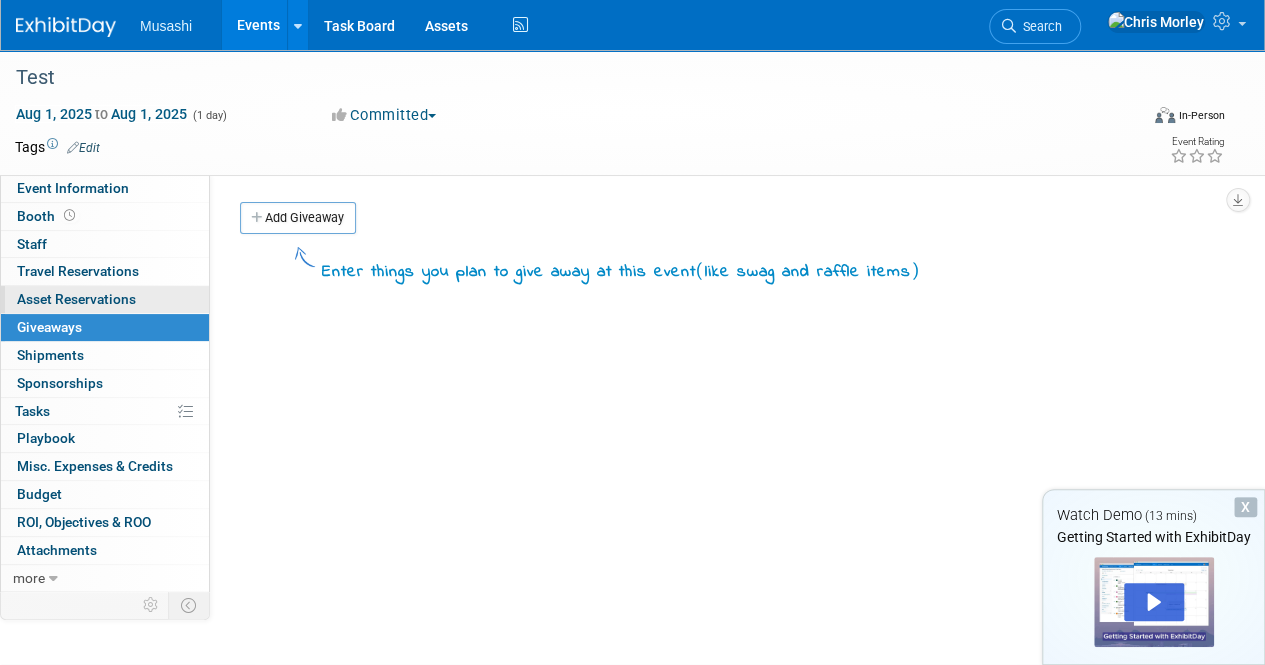 click on "Asset Reservations 0" at bounding box center (76, 299) 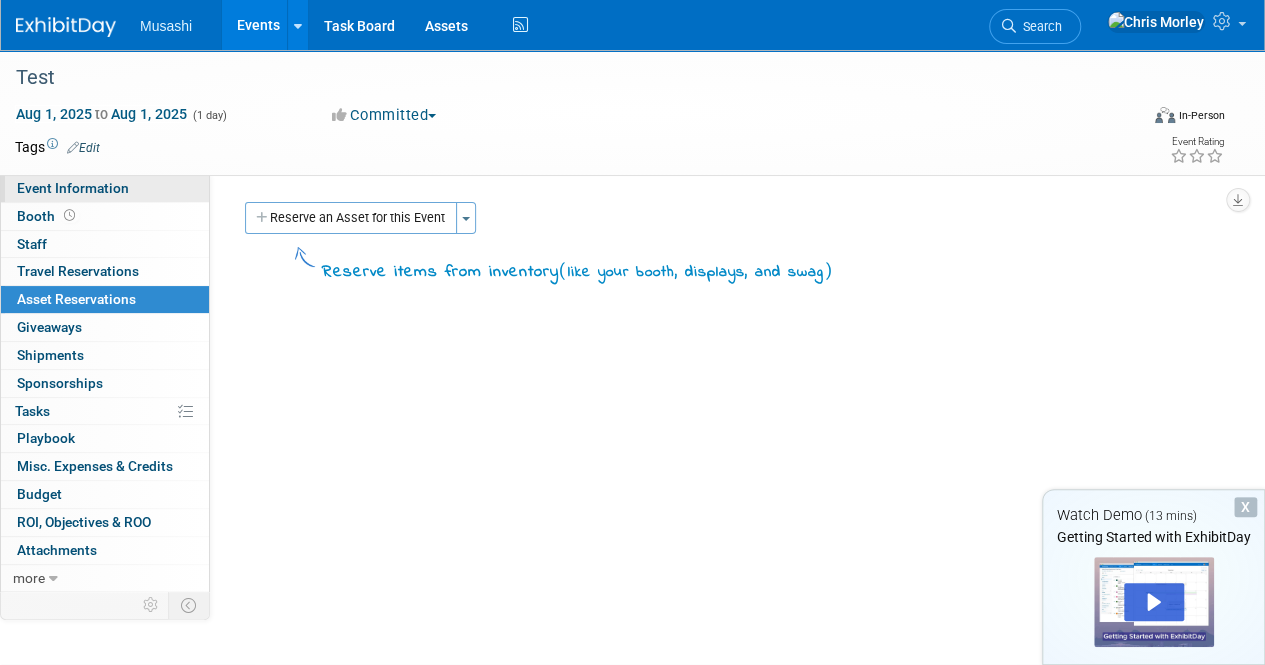 click on "Event Information" at bounding box center (73, 188) 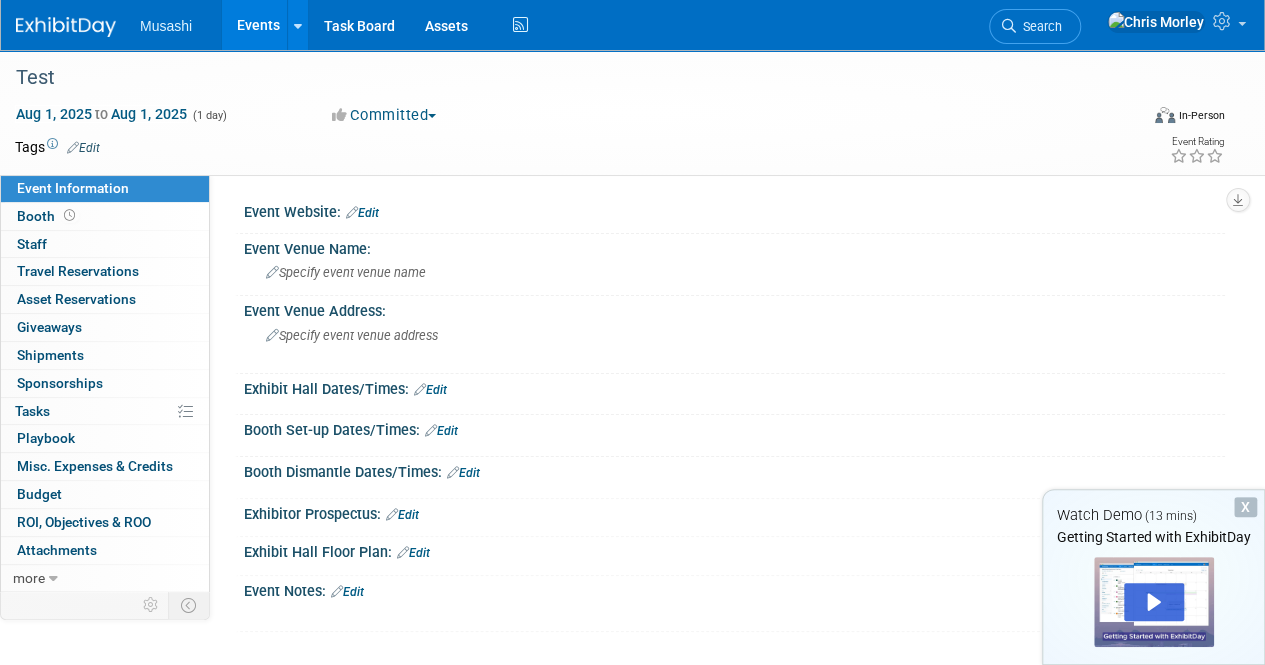 click on "X" at bounding box center (1245, 507) 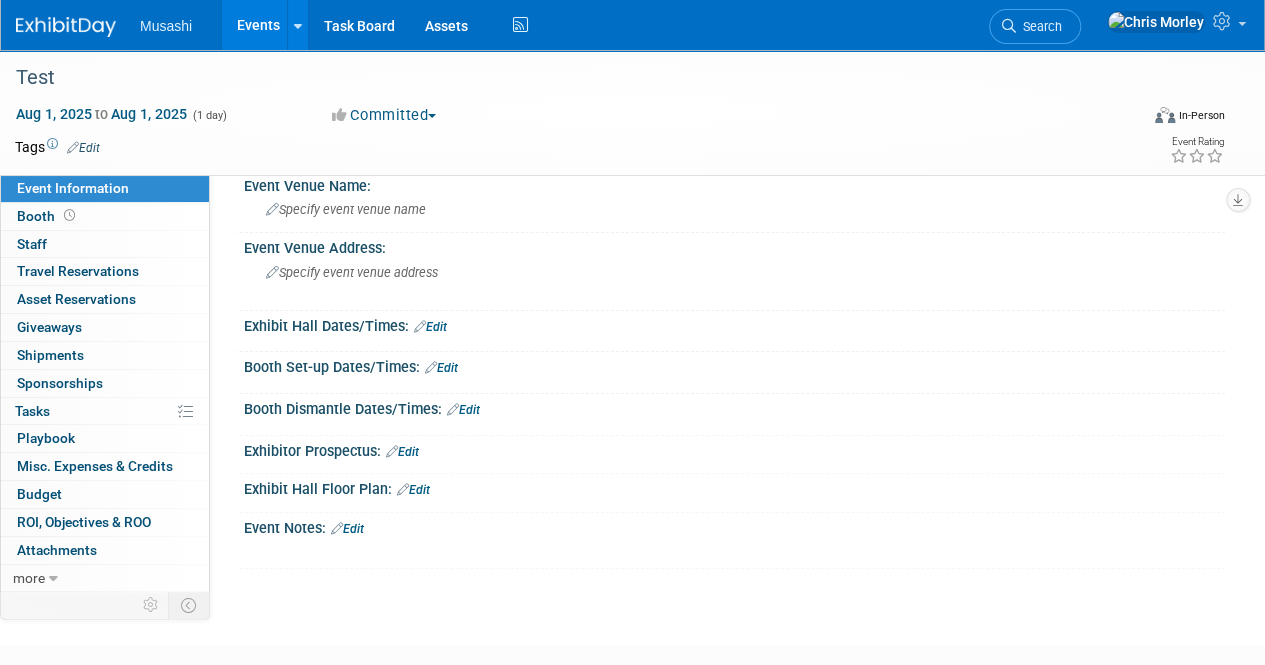 scroll, scrollTop: 0, scrollLeft: 0, axis: both 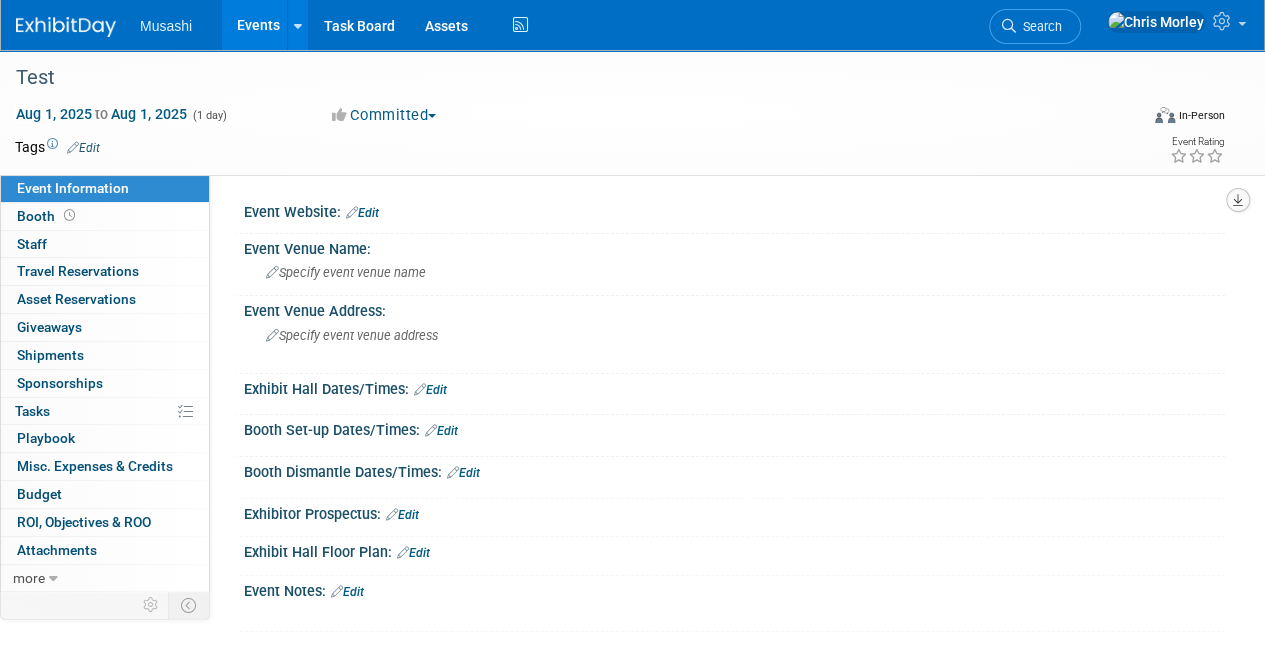 click at bounding box center [1238, 200] 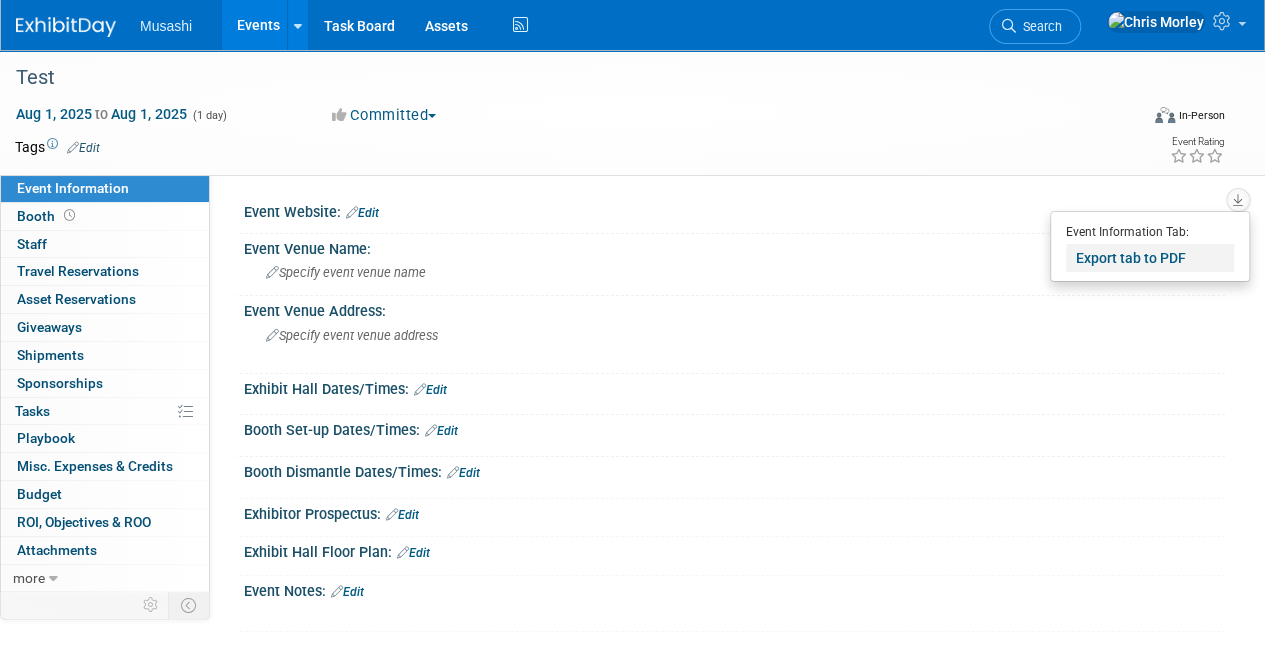 click on "Export tab to PDF" at bounding box center [1150, 258] 